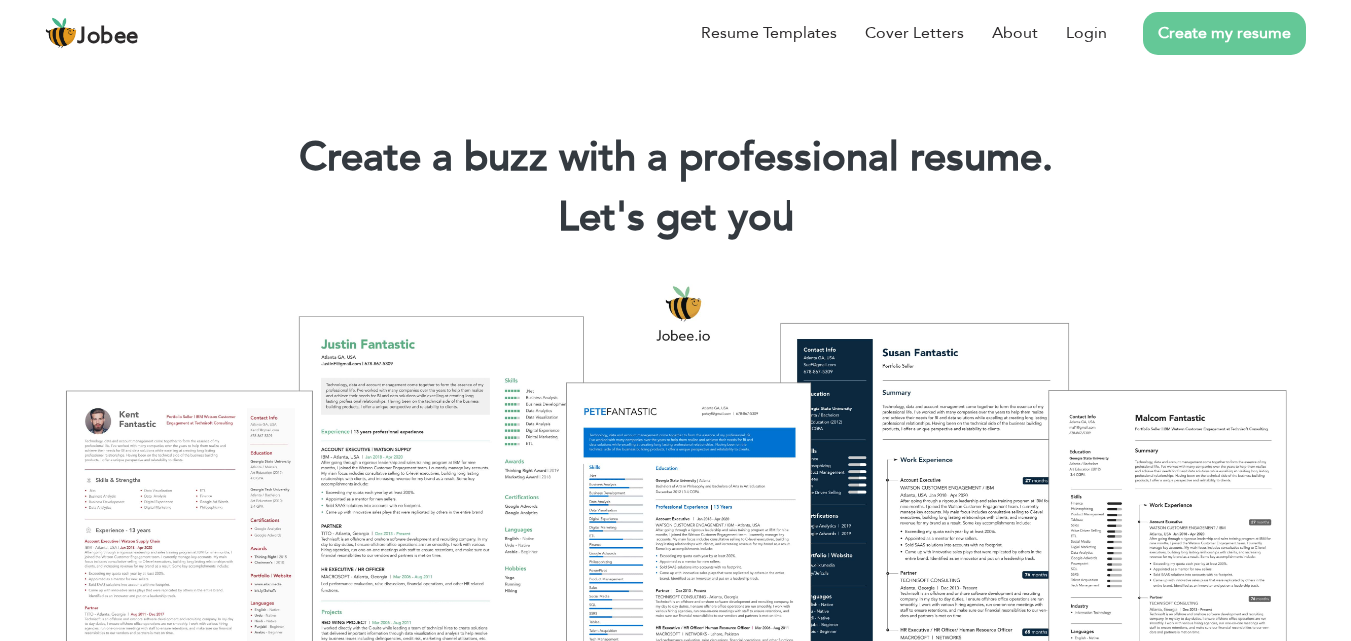 scroll, scrollTop: 0, scrollLeft: 0, axis: both 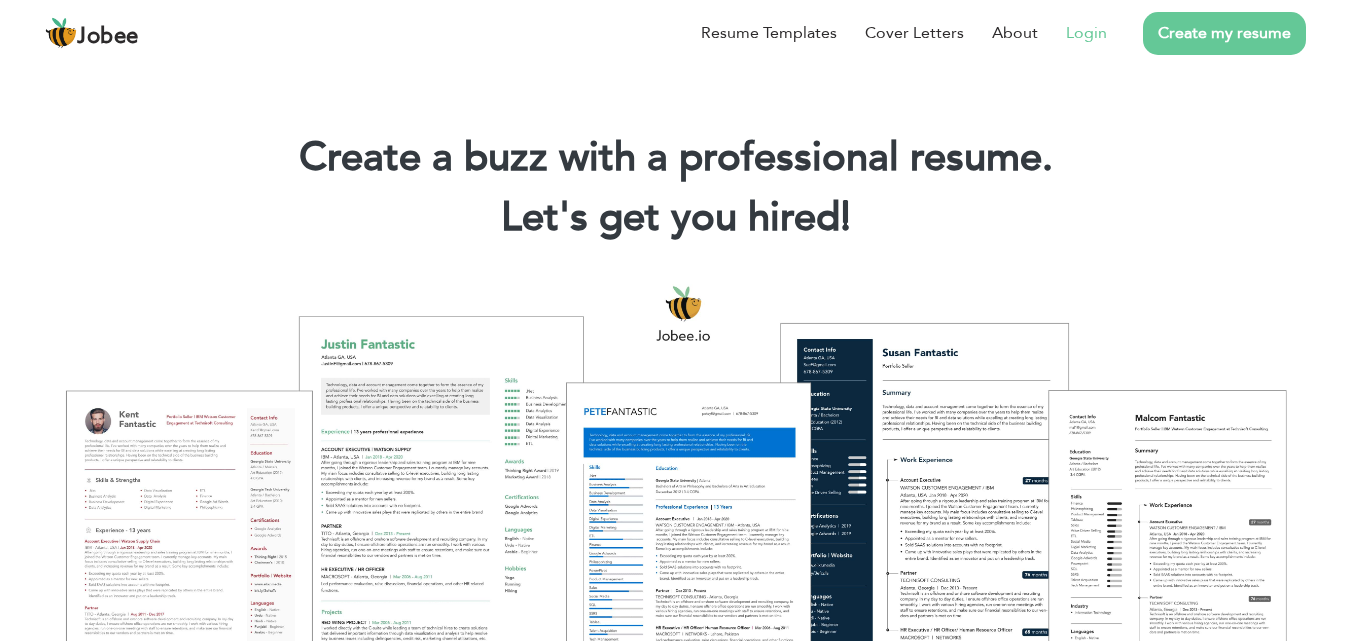 click on "Login" at bounding box center [1086, 33] 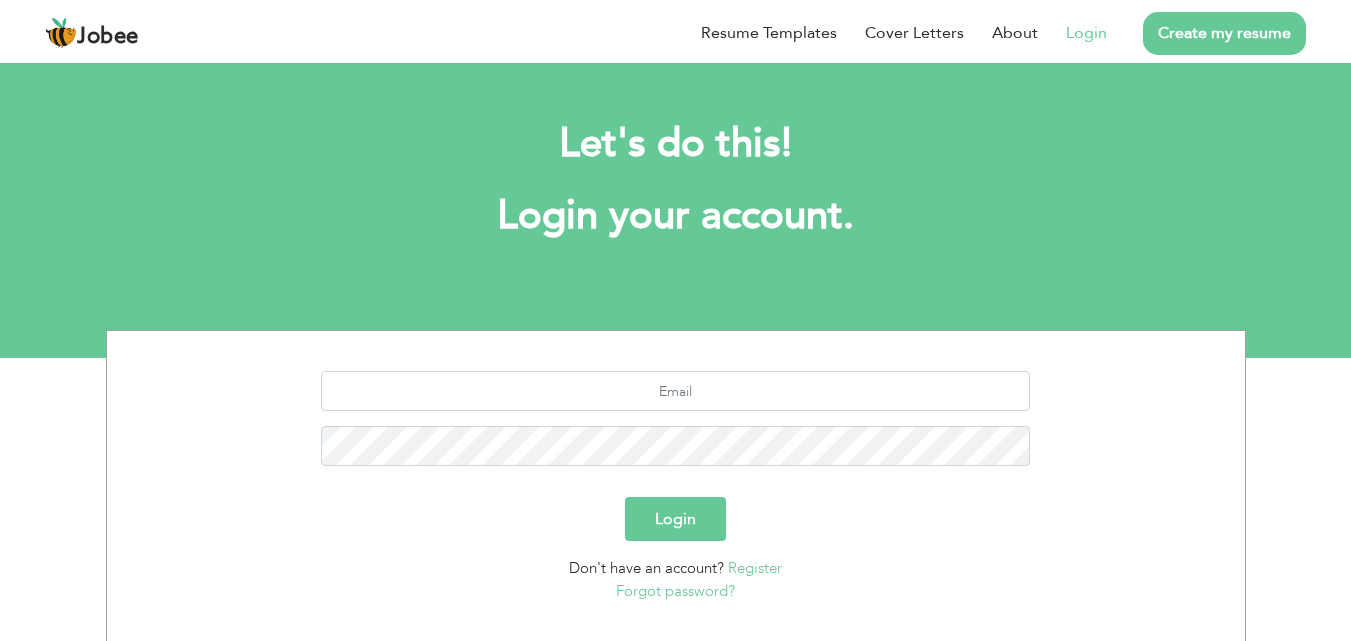 scroll, scrollTop: 0, scrollLeft: 0, axis: both 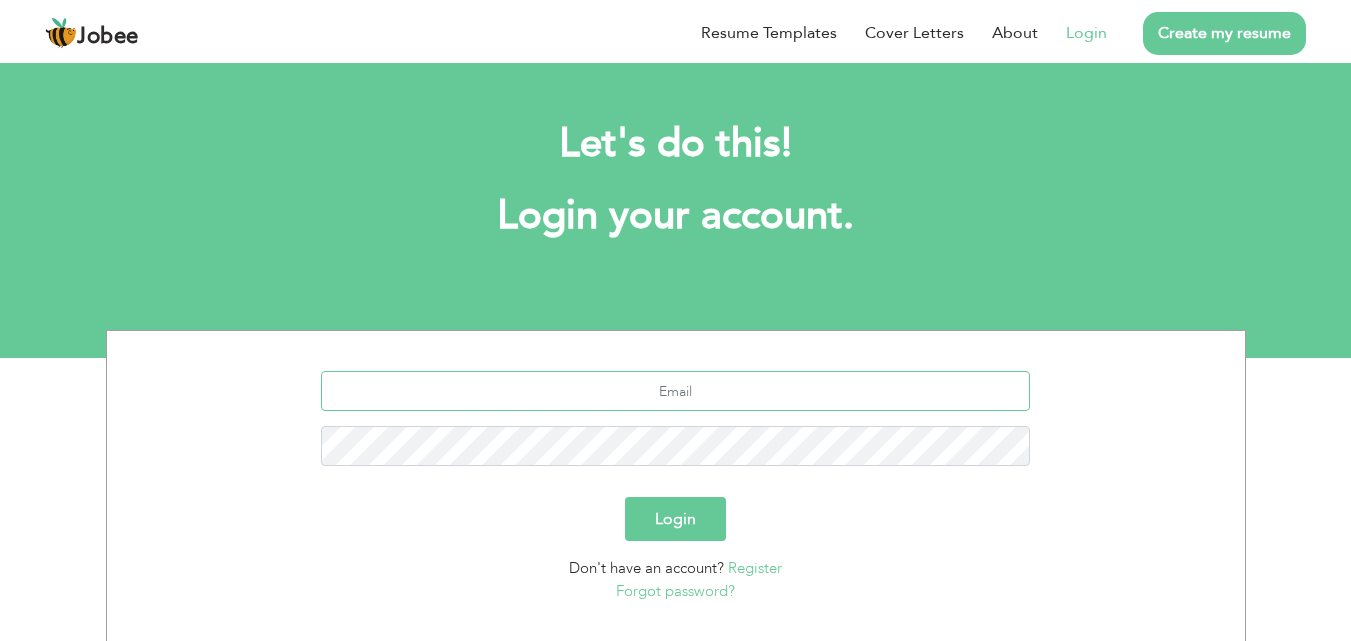 click at bounding box center [675, 391] 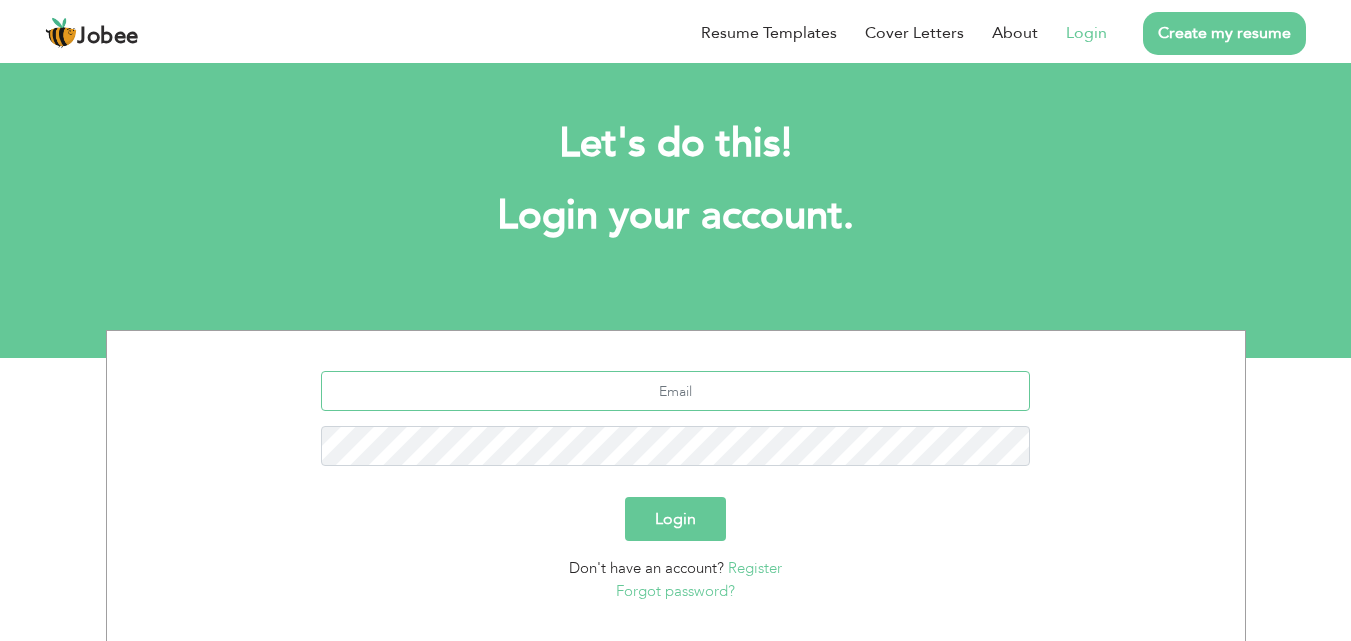 type on "cappsofficial@gmail.com" 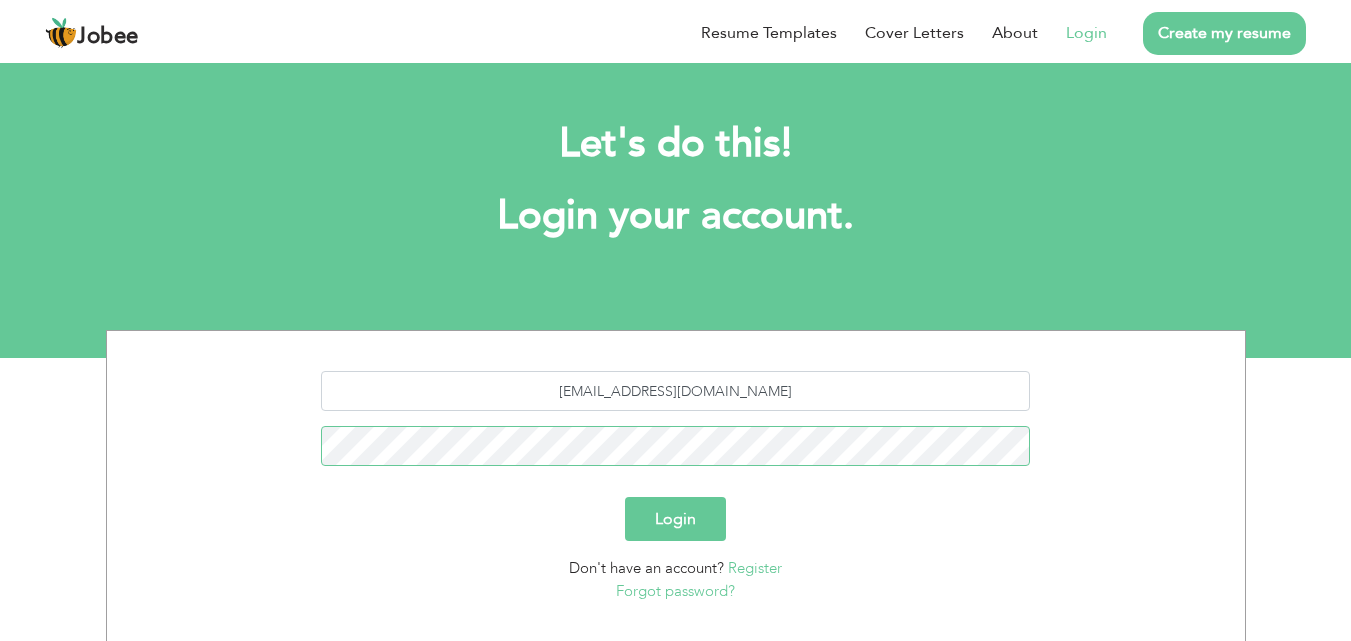 click on "Login" at bounding box center [675, 519] 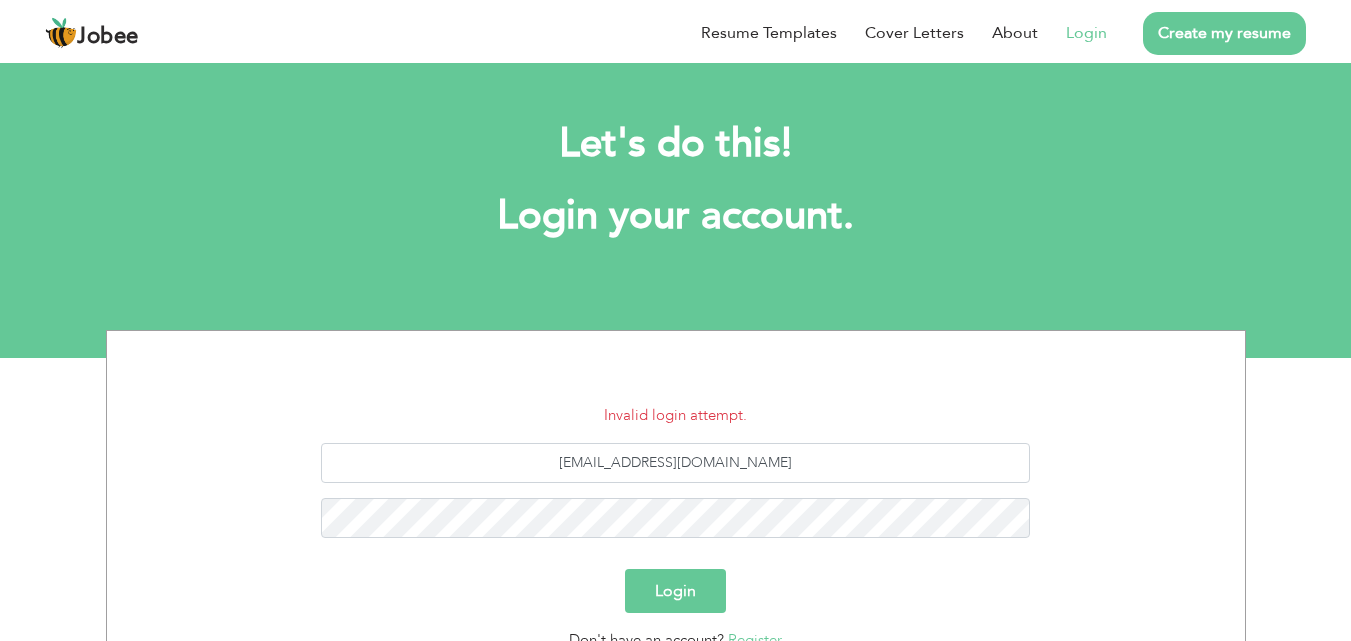 scroll, scrollTop: 0, scrollLeft: 0, axis: both 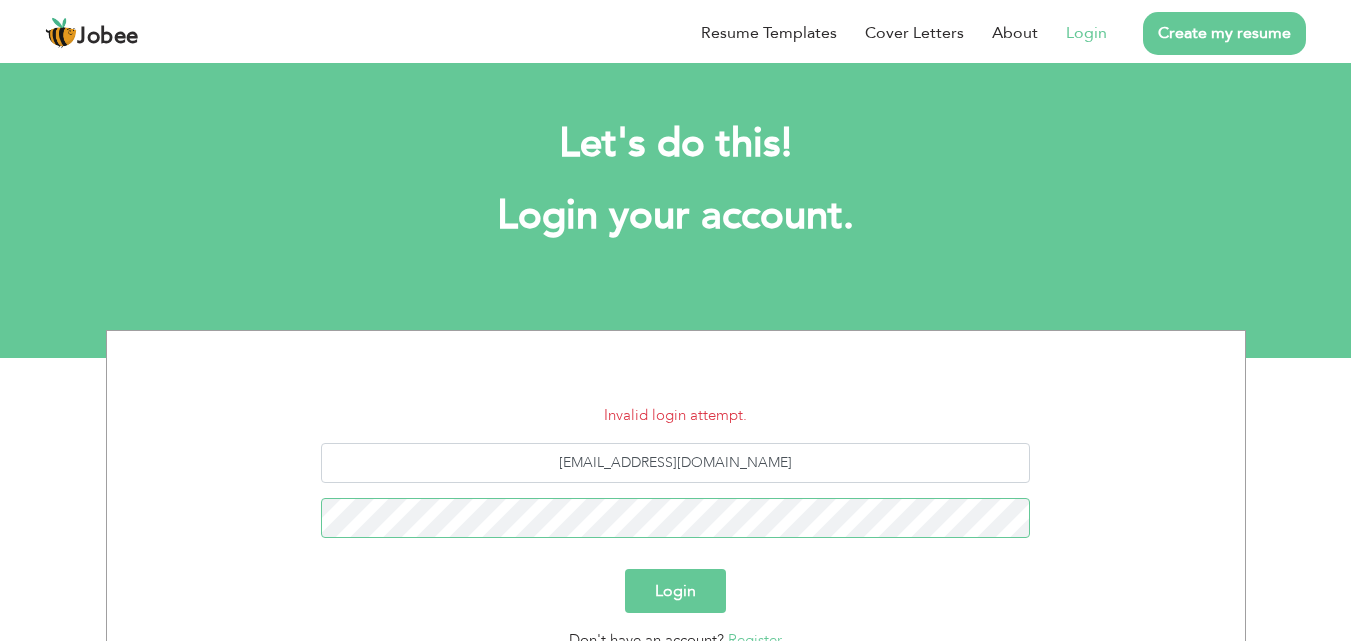 click on "Login" at bounding box center (675, 591) 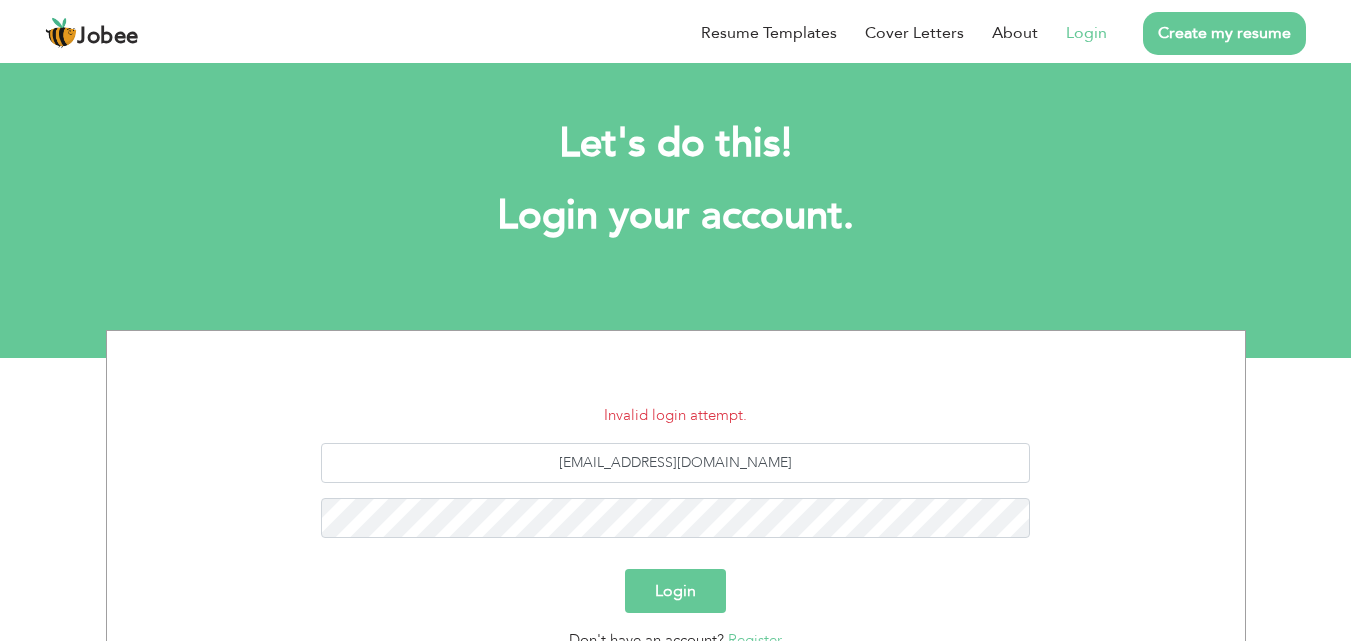 scroll, scrollTop: 0, scrollLeft: 0, axis: both 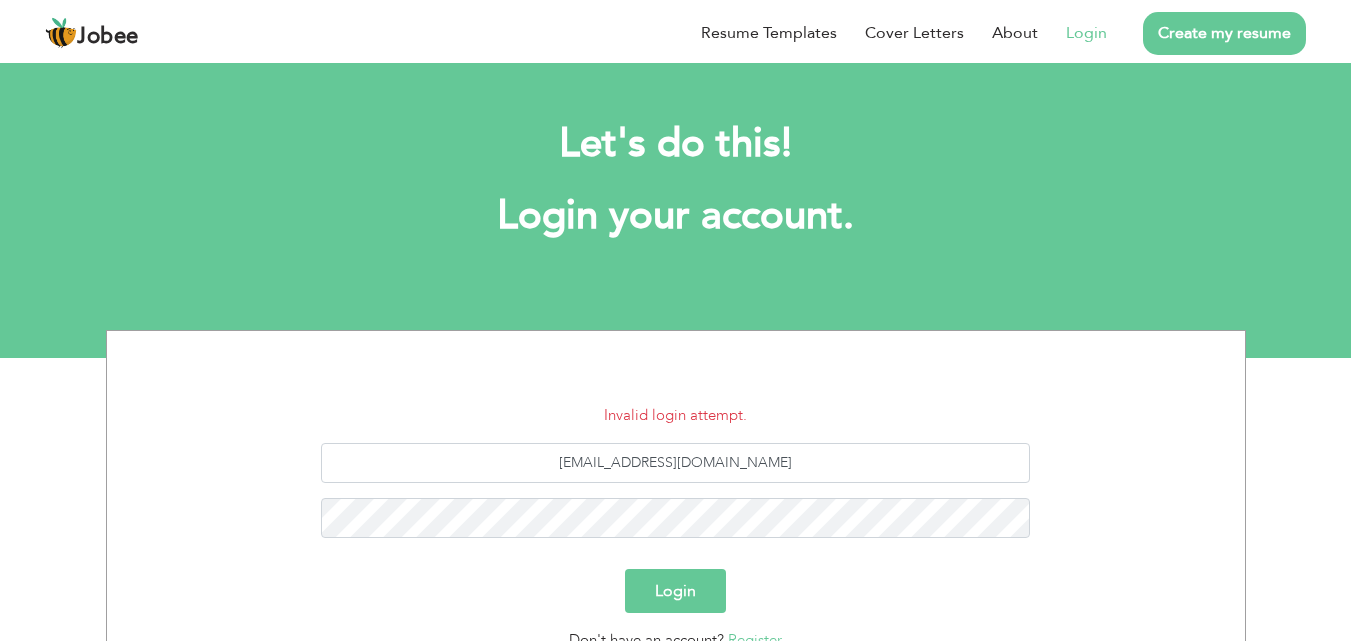 click on "Login" at bounding box center (675, 591) 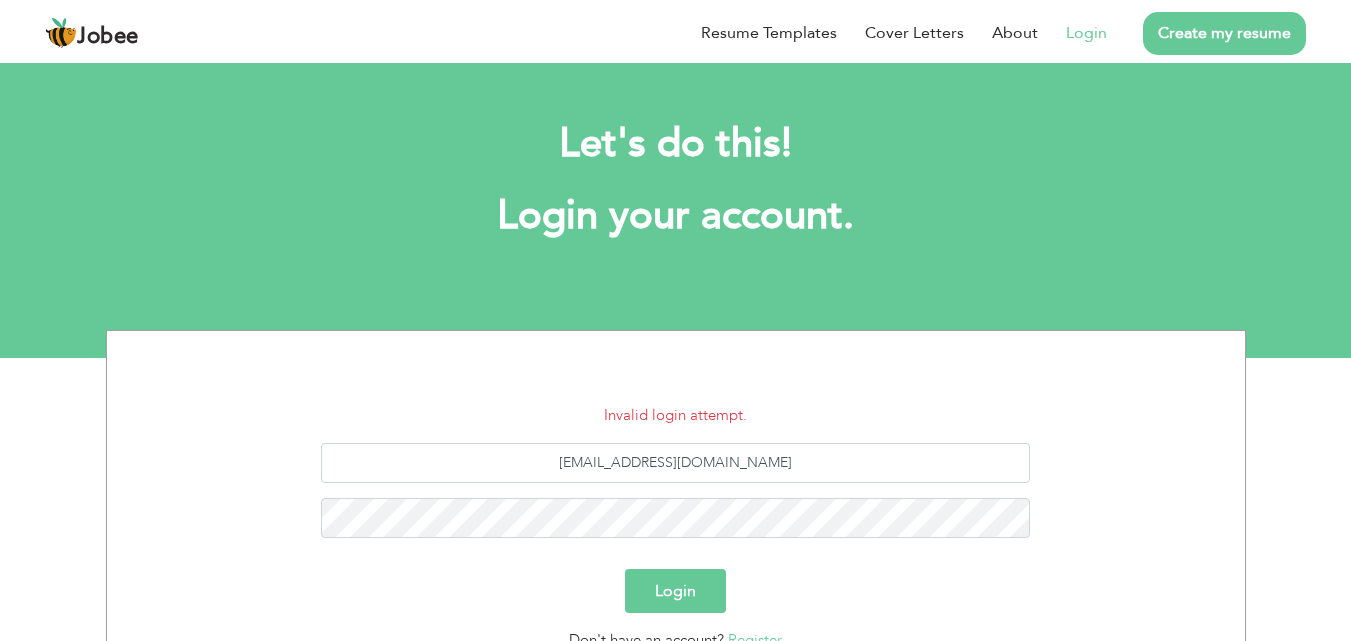 scroll, scrollTop: 0, scrollLeft: 0, axis: both 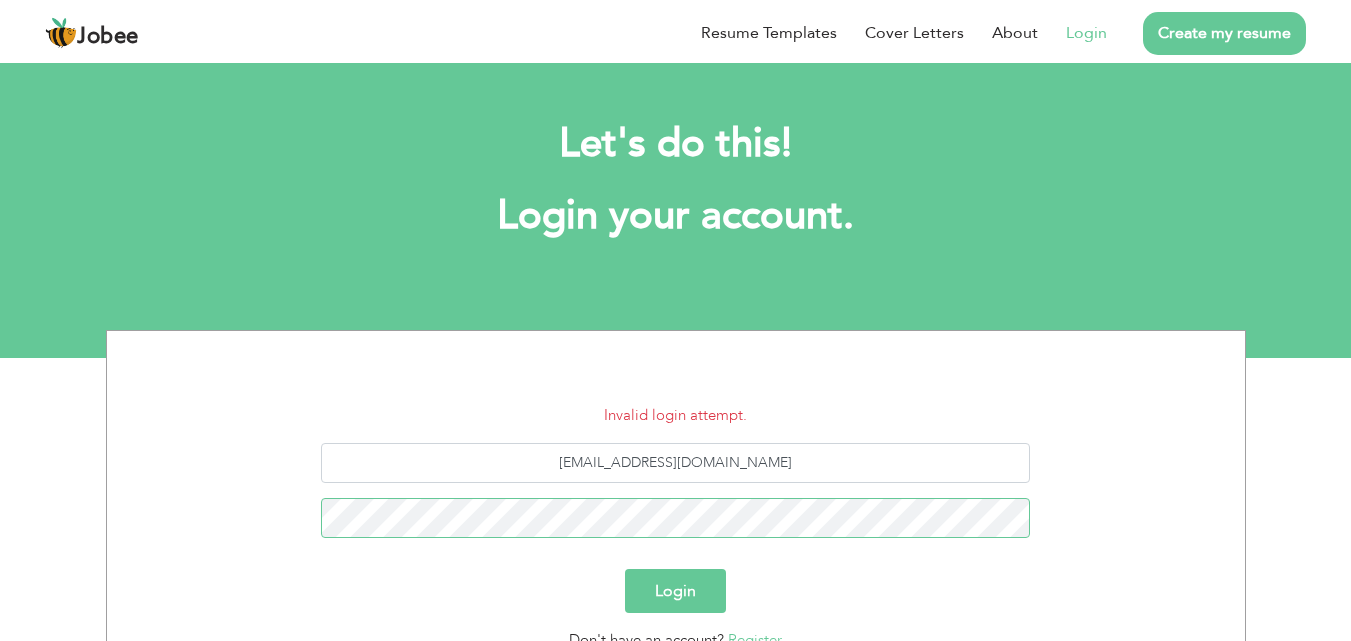 click on "Login" at bounding box center [675, 591] 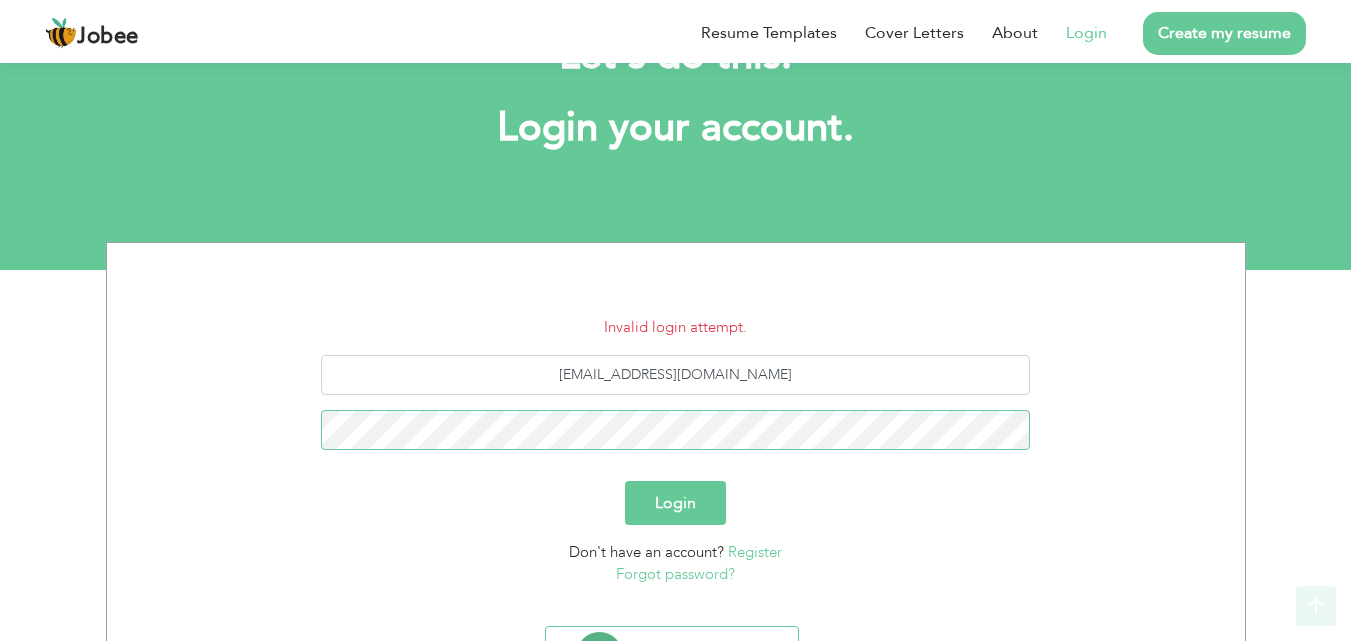 scroll, scrollTop: 174, scrollLeft: 0, axis: vertical 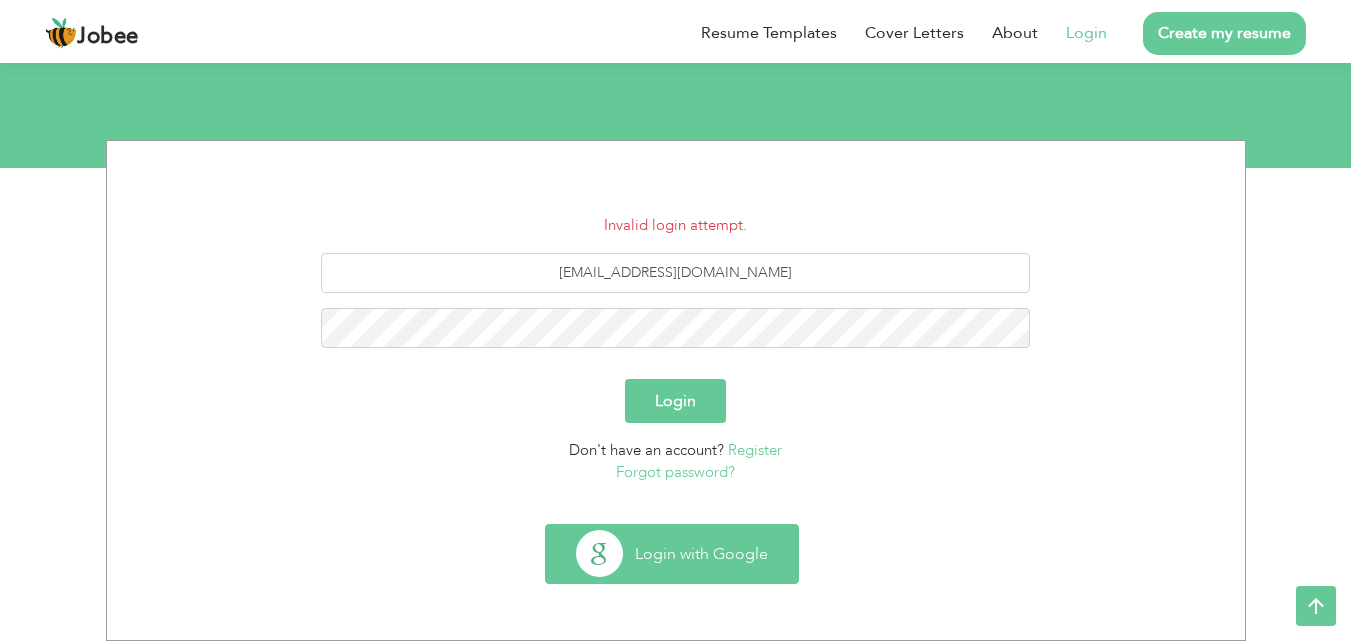 click on "Login with Google" at bounding box center (672, 554) 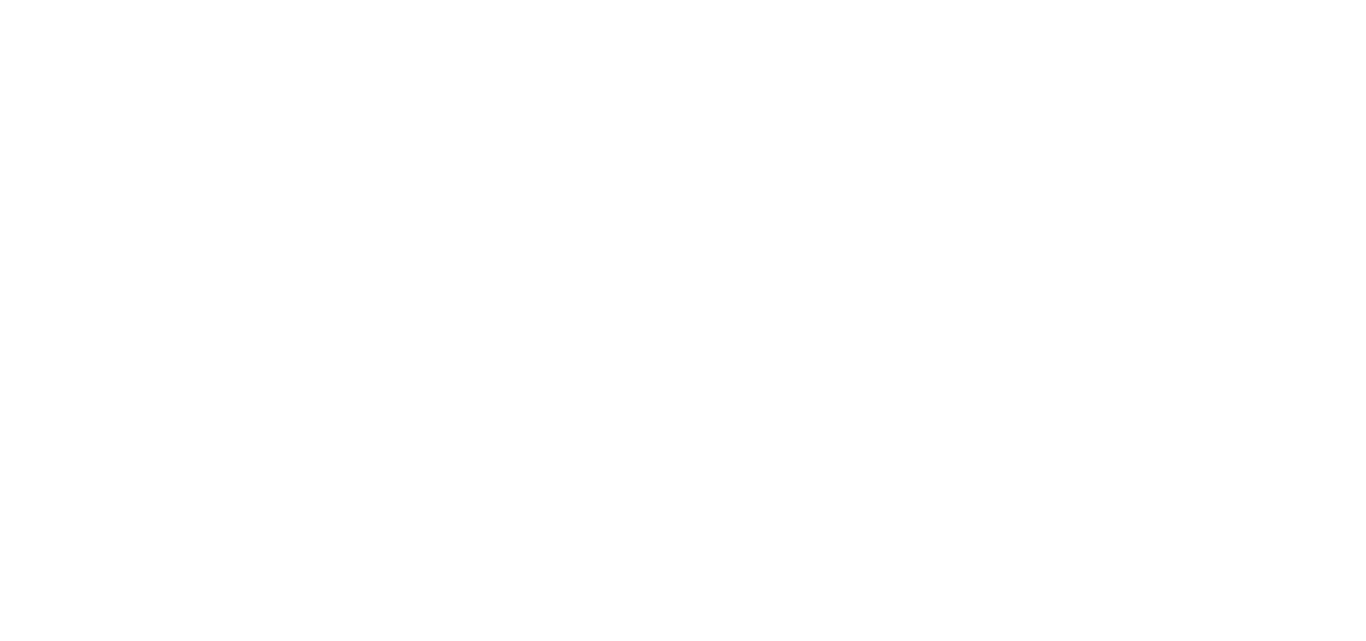 scroll, scrollTop: 0, scrollLeft: 0, axis: both 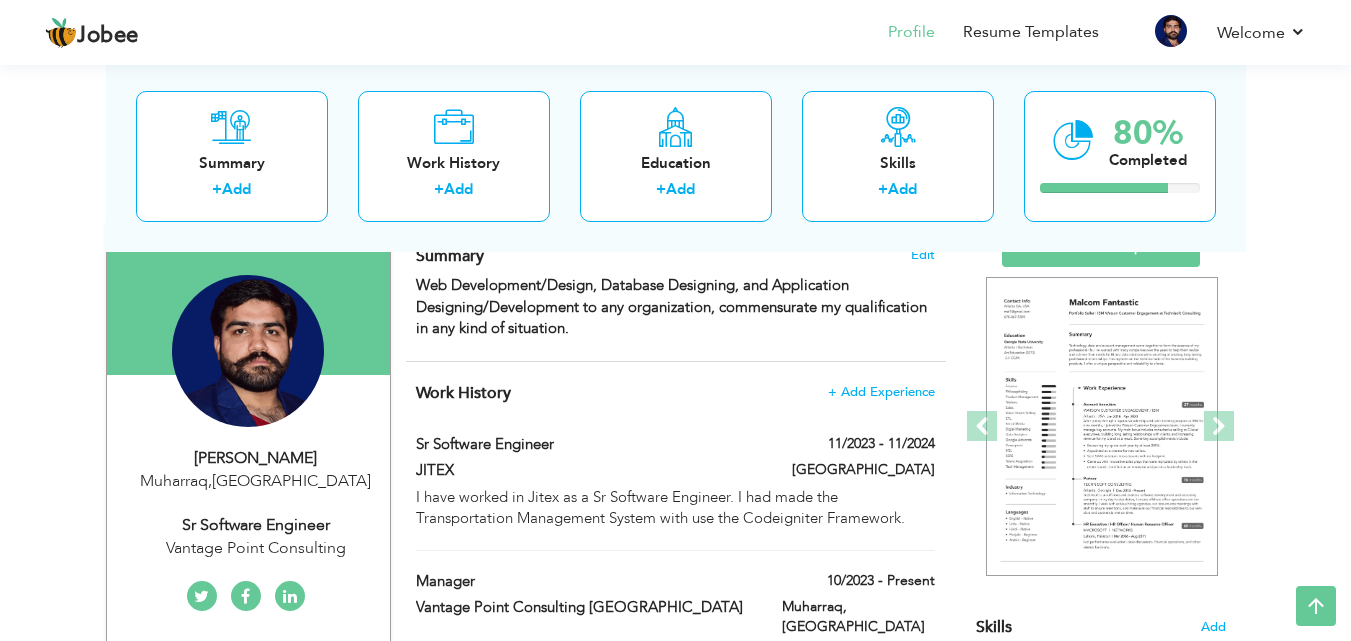 click on "Summary
+  Add
Work History
+  Add
Education
+  Add
Skills
+  Add
80%
Completed" at bounding box center [676, 155] 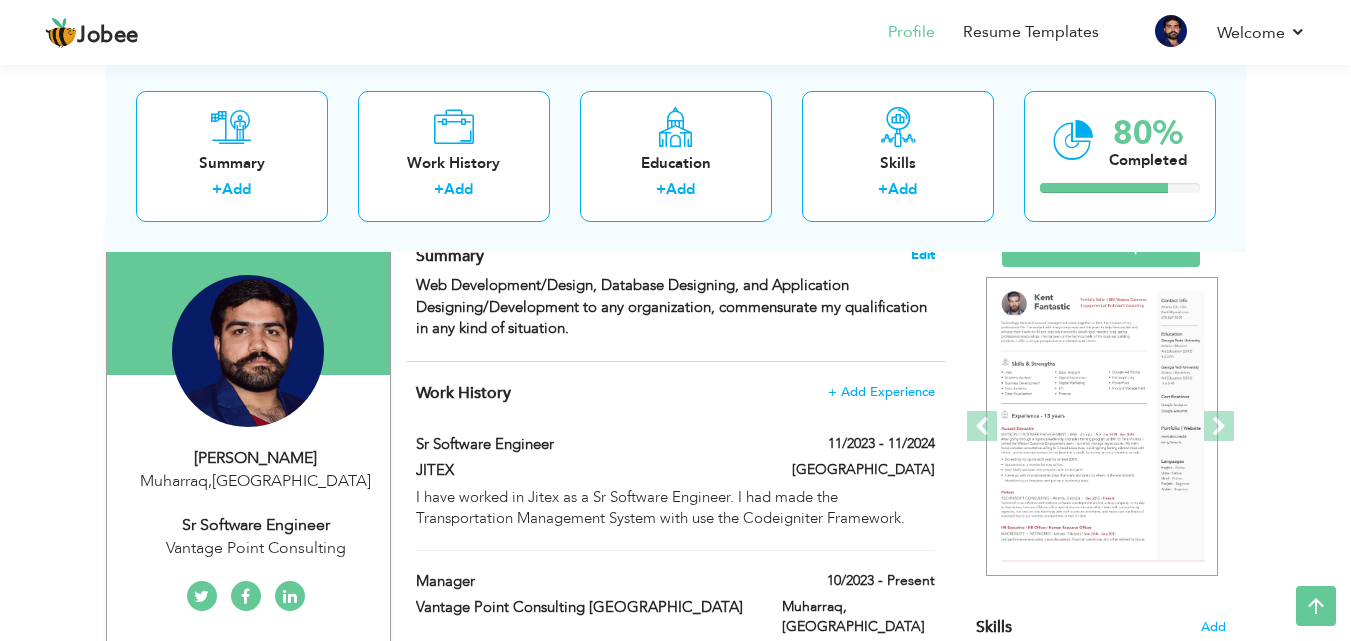 click on "Edit" at bounding box center [923, 255] 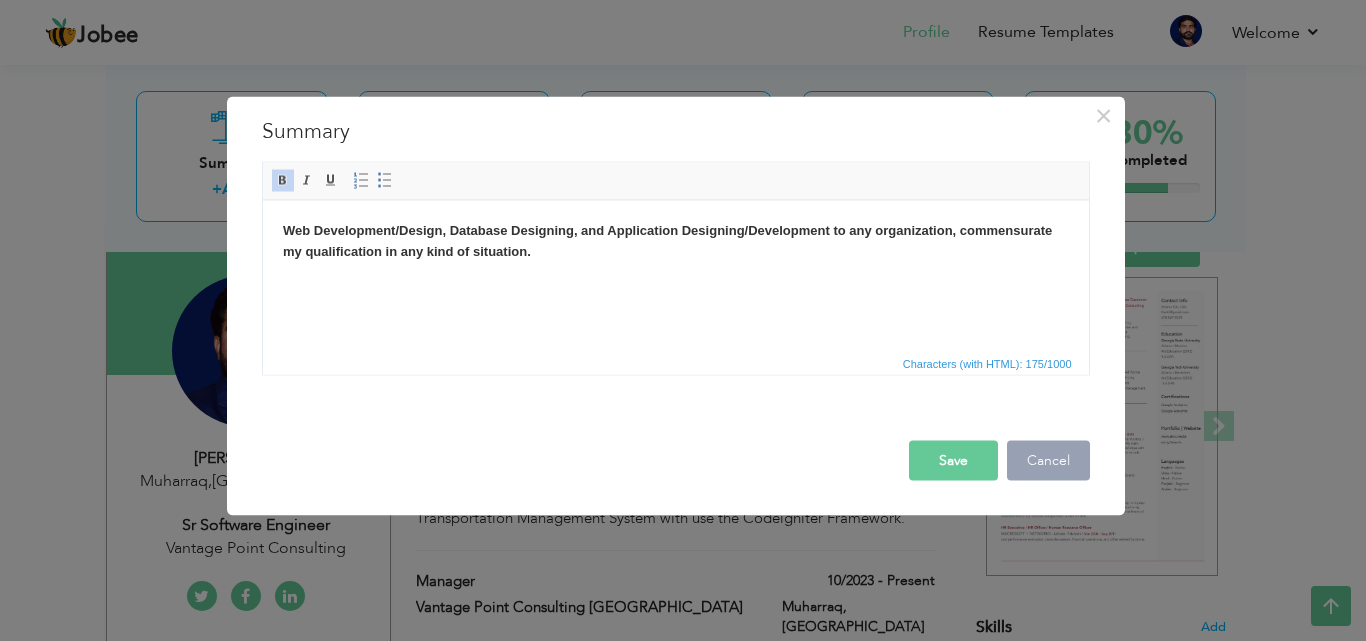 click on "Cancel" at bounding box center [1048, 460] 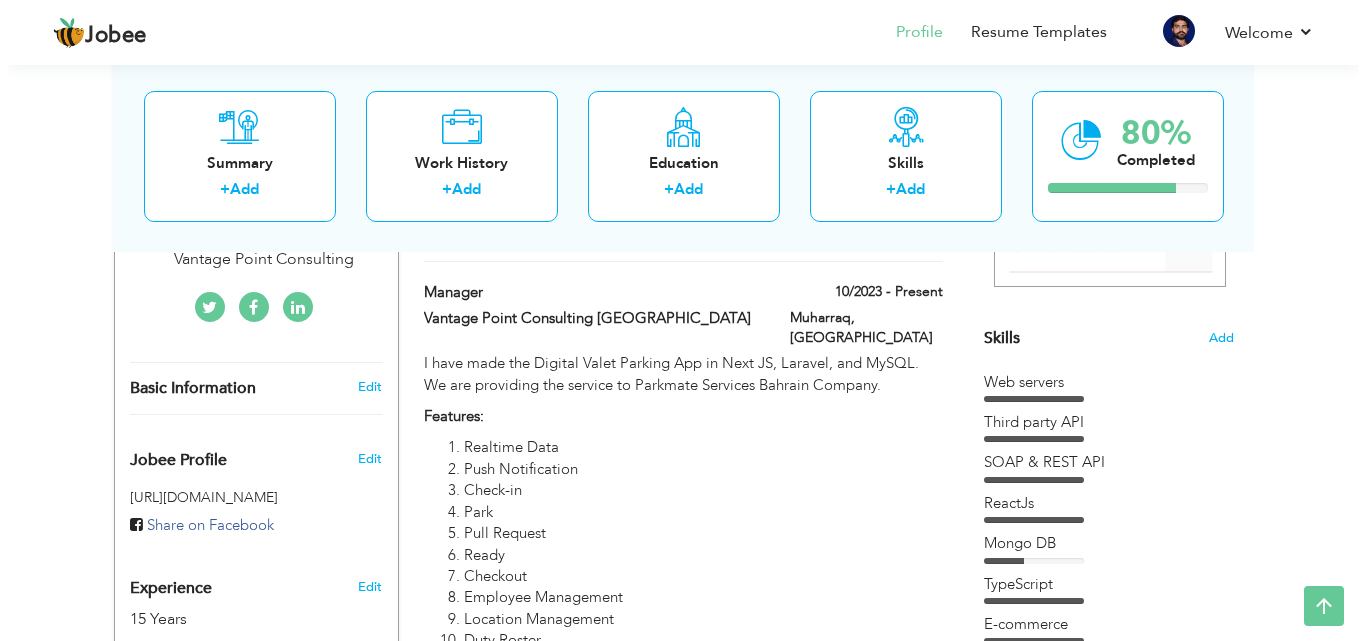 scroll, scrollTop: 456, scrollLeft: 0, axis: vertical 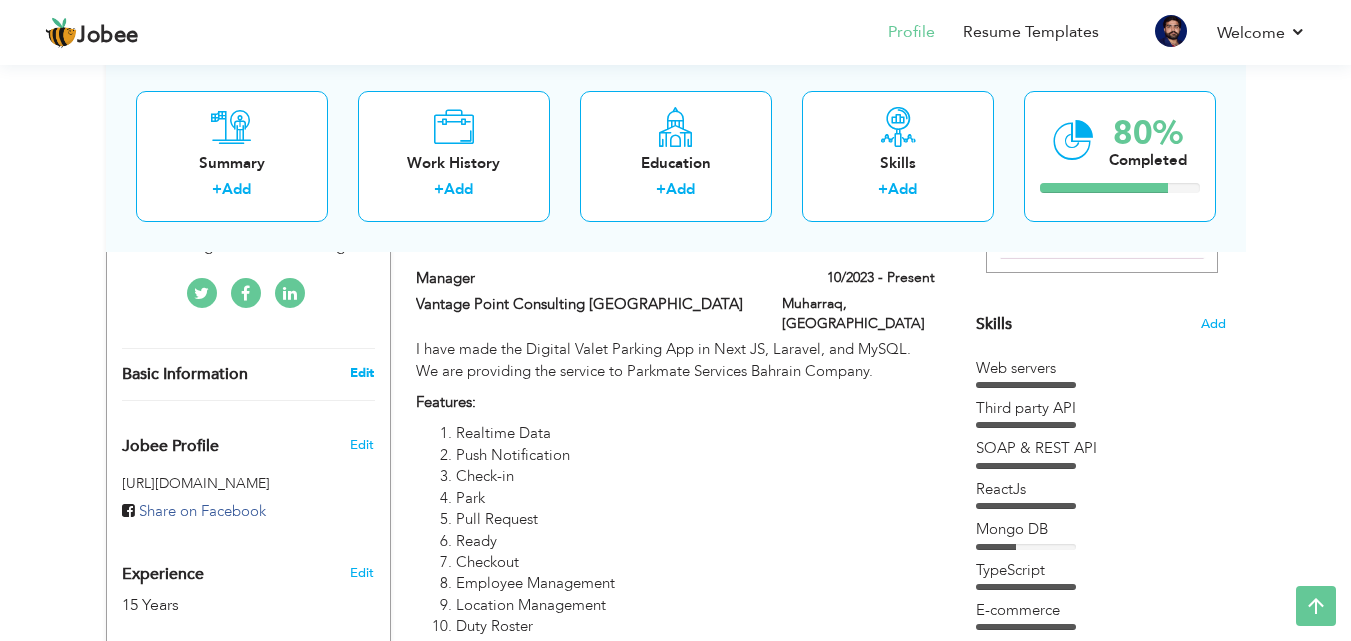 click on "Edit" at bounding box center [362, 373] 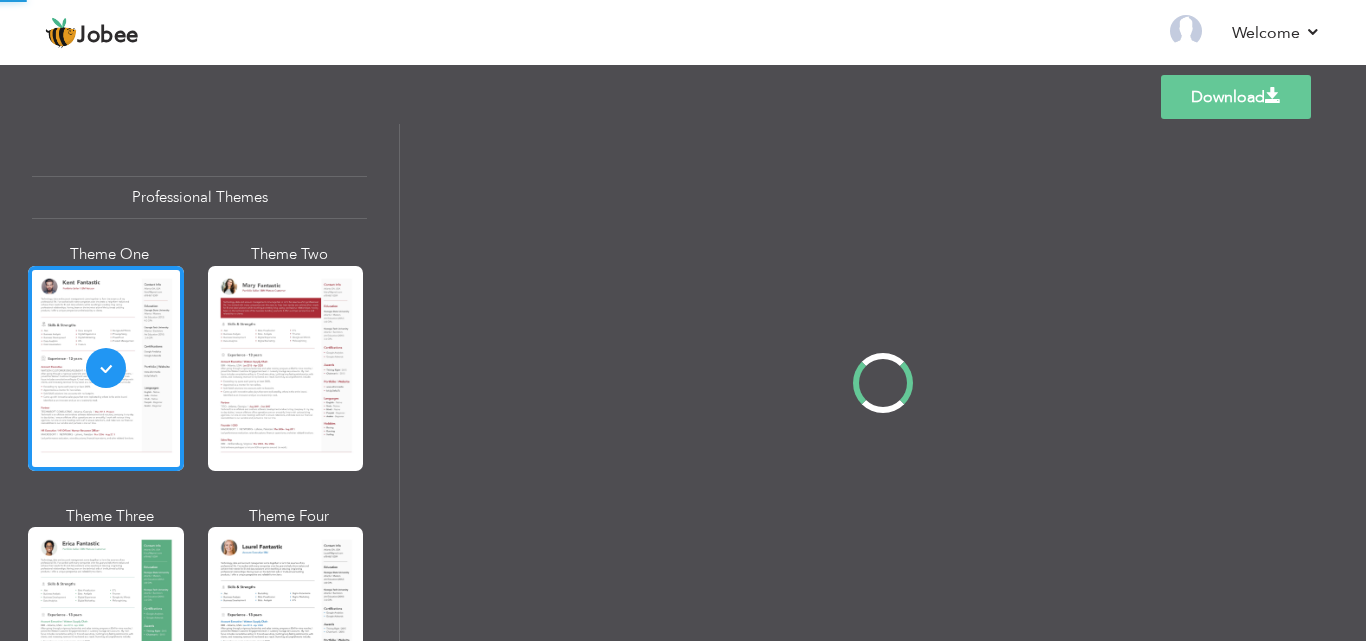 scroll, scrollTop: 0, scrollLeft: 0, axis: both 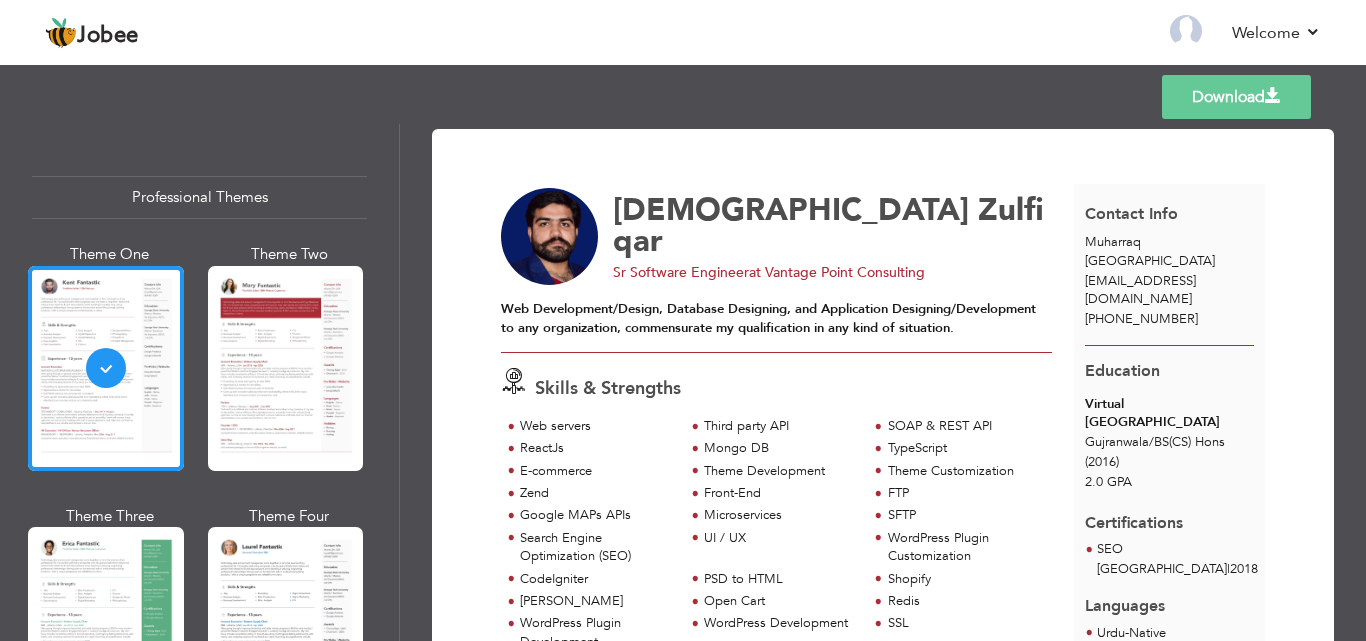 click on "Download" at bounding box center [1236, 97] 